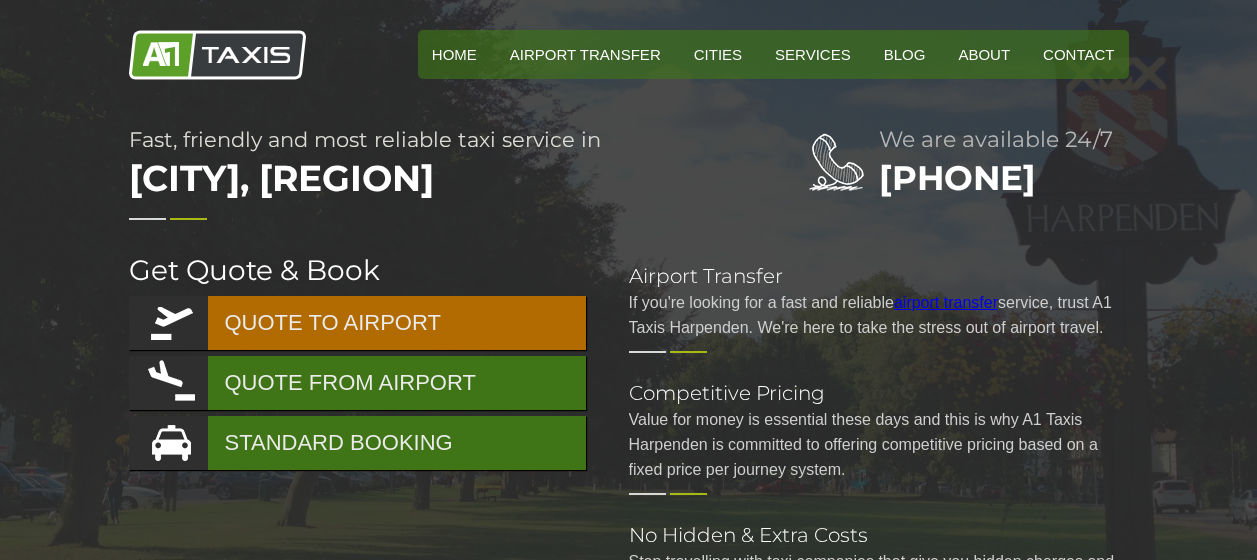 scroll, scrollTop: 0, scrollLeft: 0, axis: both 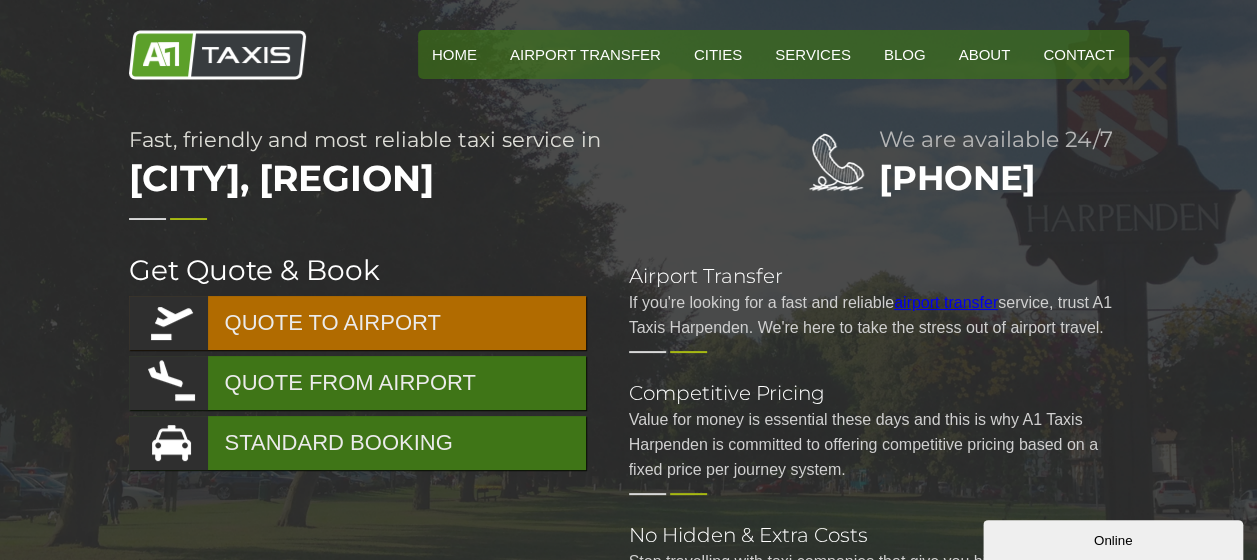 click on "QUOTE TO AIRPORT" at bounding box center [357, 323] 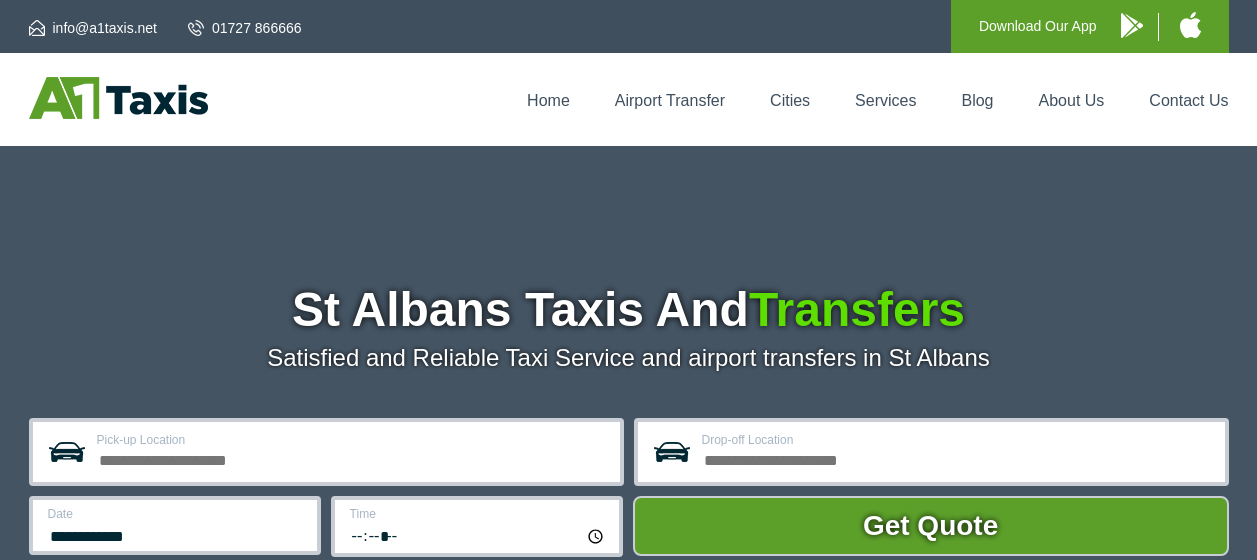 scroll, scrollTop: 0, scrollLeft: 0, axis: both 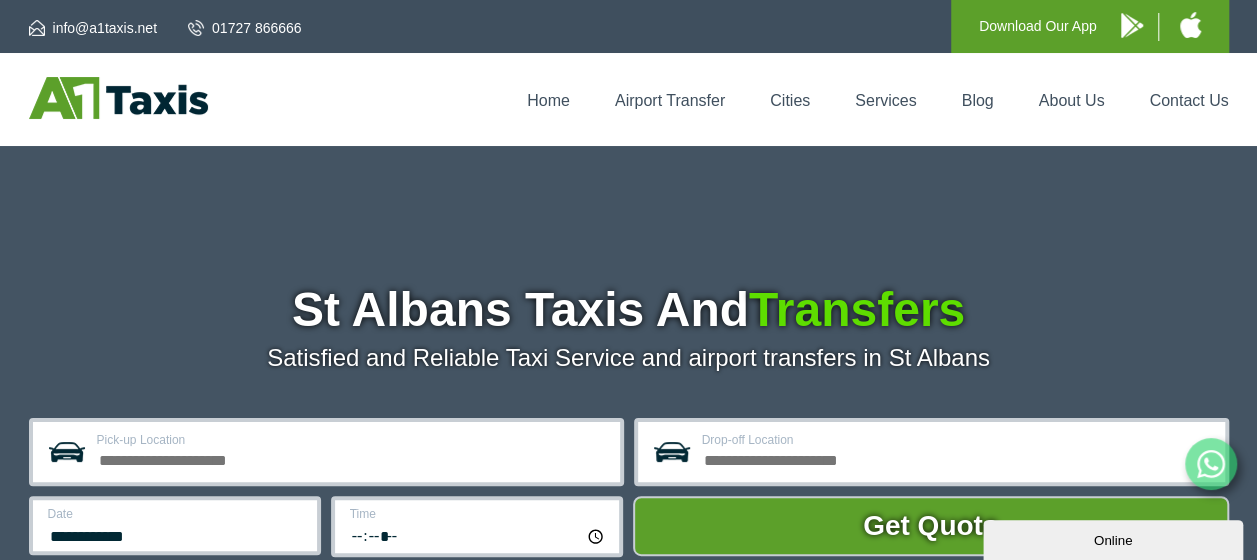 click on "Pick-up Location" at bounding box center [352, 440] 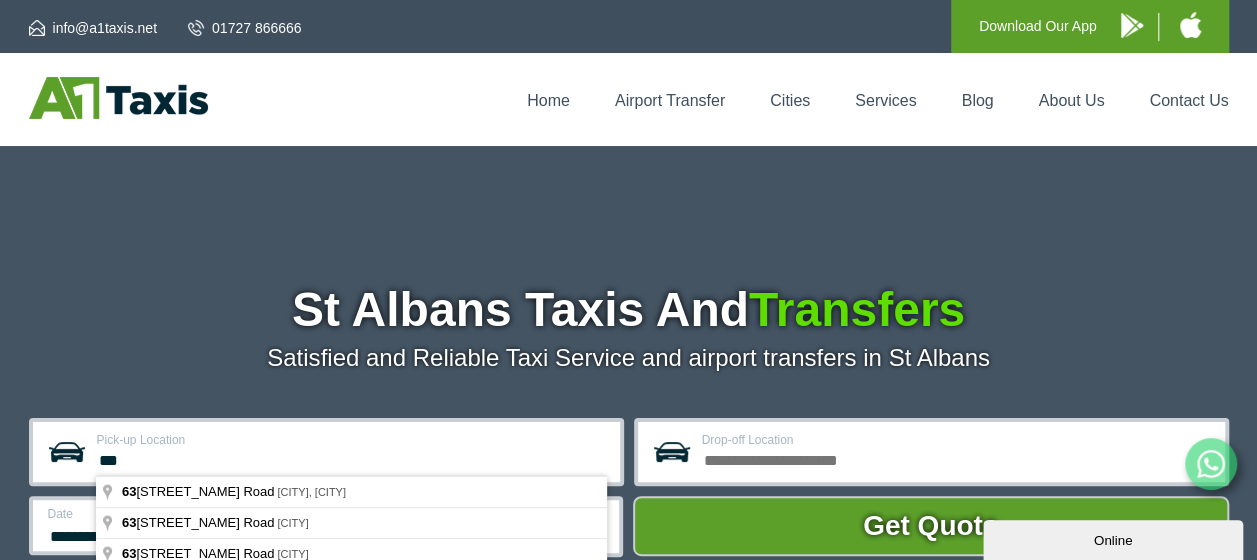 click on "**" at bounding box center [352, 458] 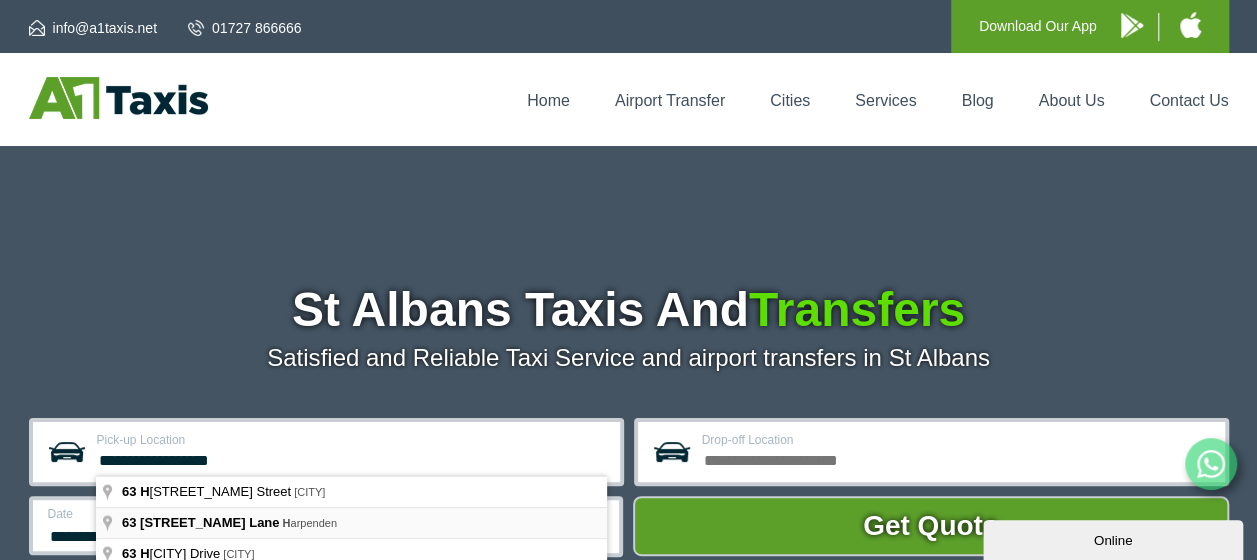 type on "**********" 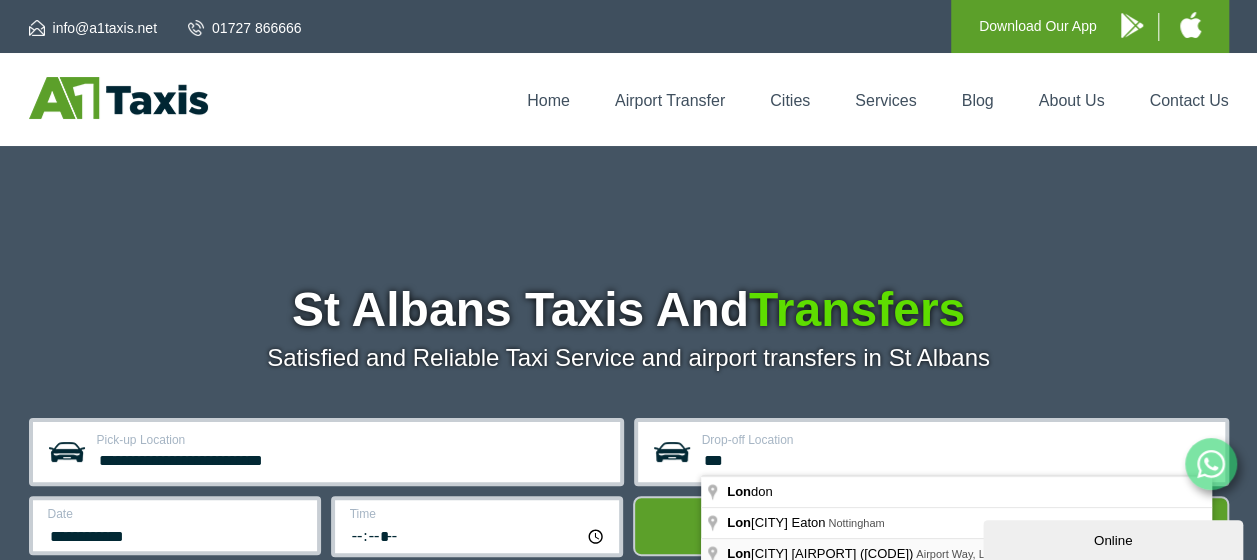 type on "**********" 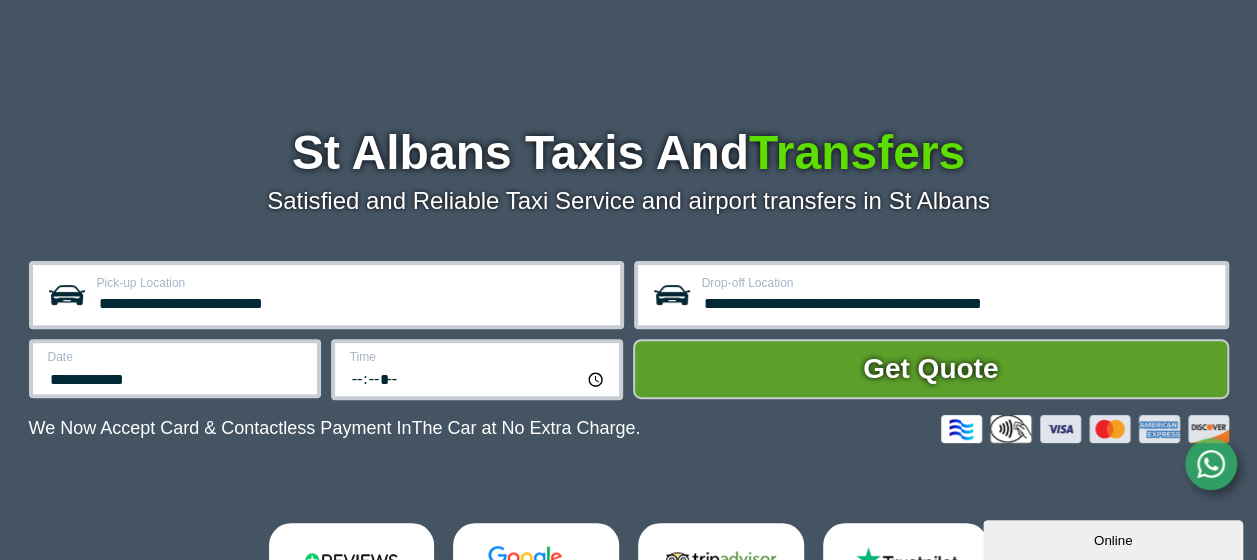 scroll, scrollTop: 160, scrollLeft: 0, axis: vertical 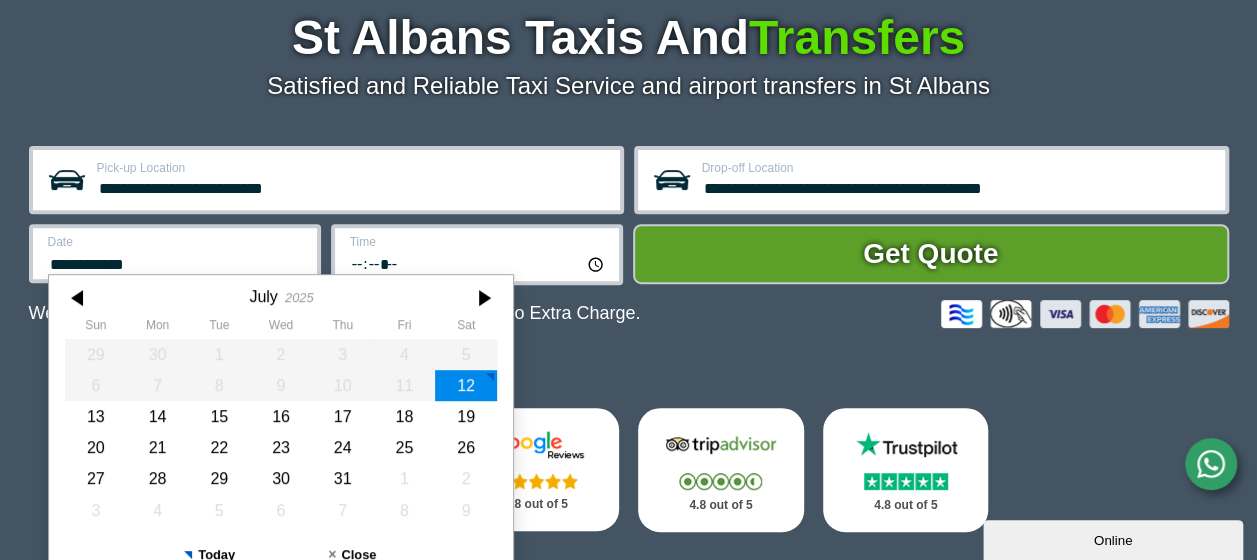 click on "**********" at bounding box center [175, 253] 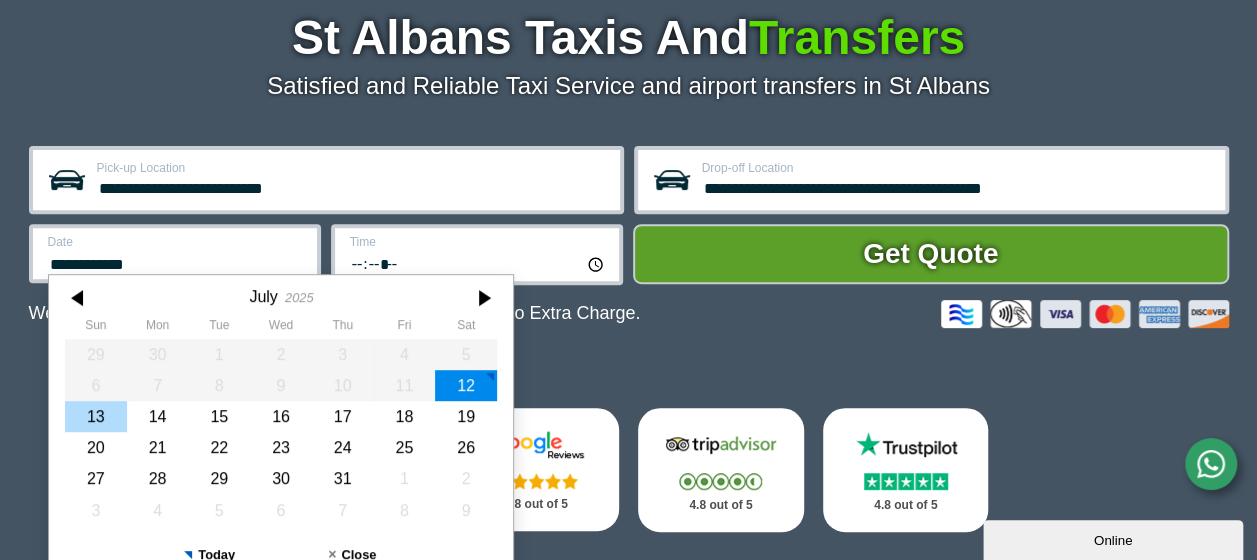 click on "13" at bounding box center (96, 416) 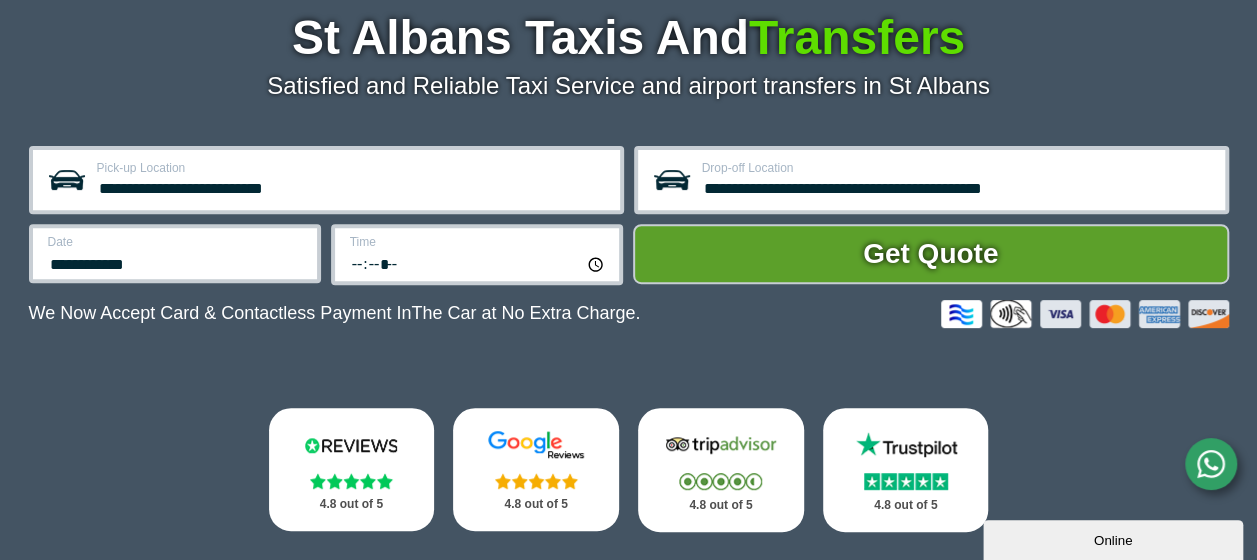 click on "*****" at bounding box center [478, 263] 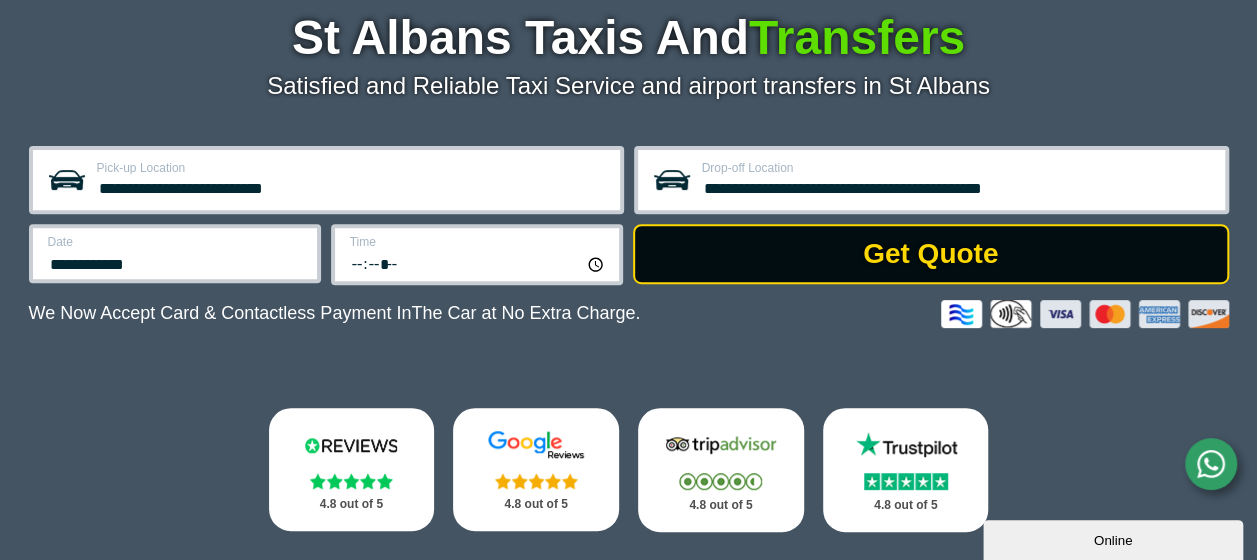 type on "*****" 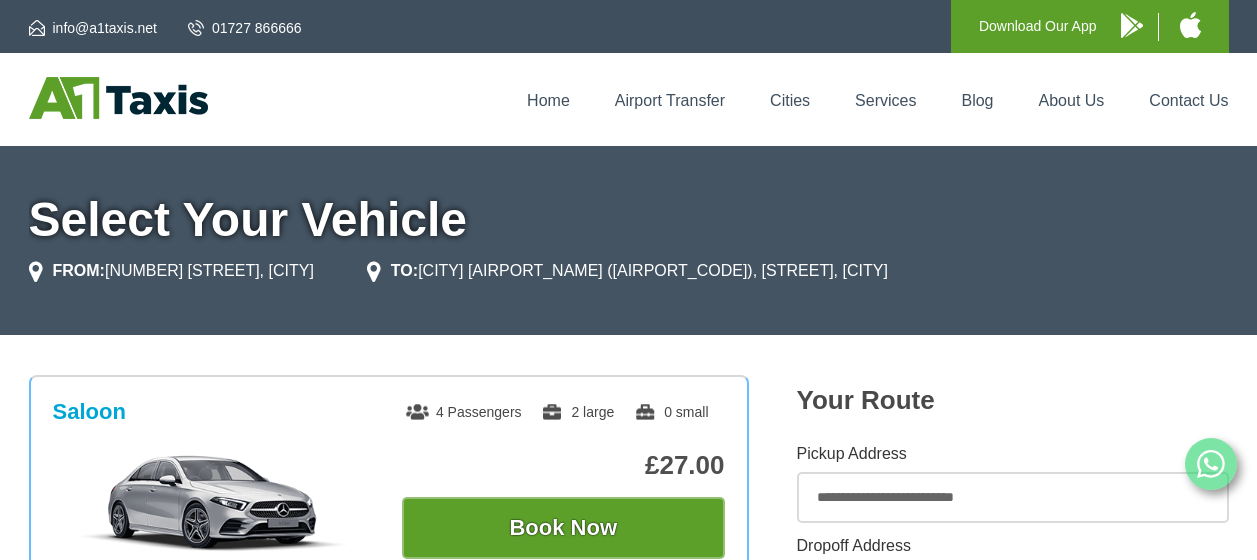 scroll, scrollTop: 0, scrollLeft: 0, axis: both 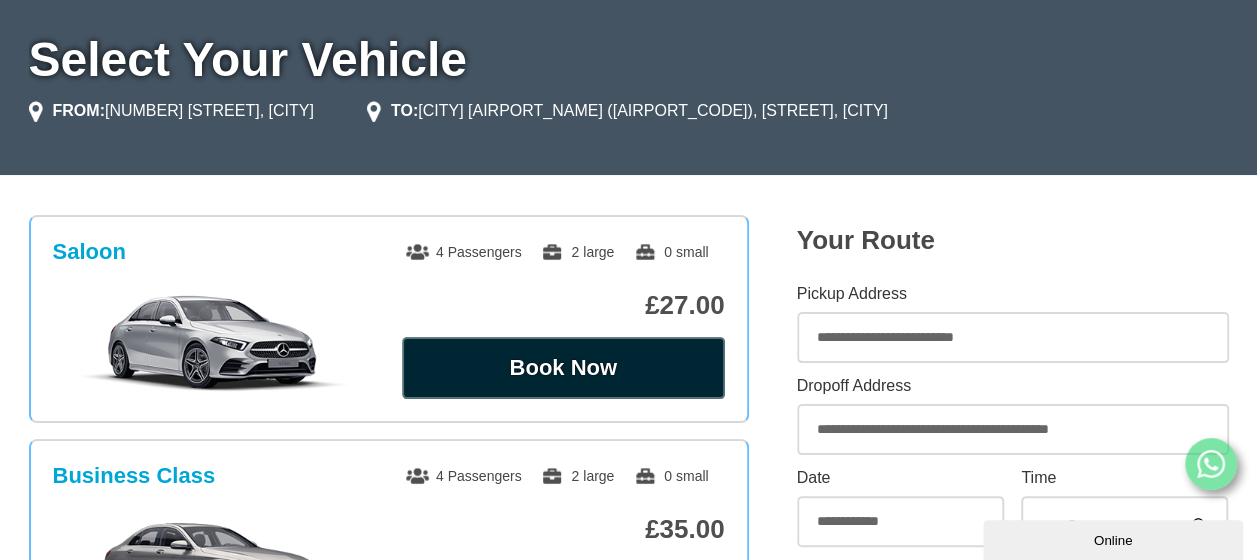 click on "Book Now" at bounding box center (563, 368) 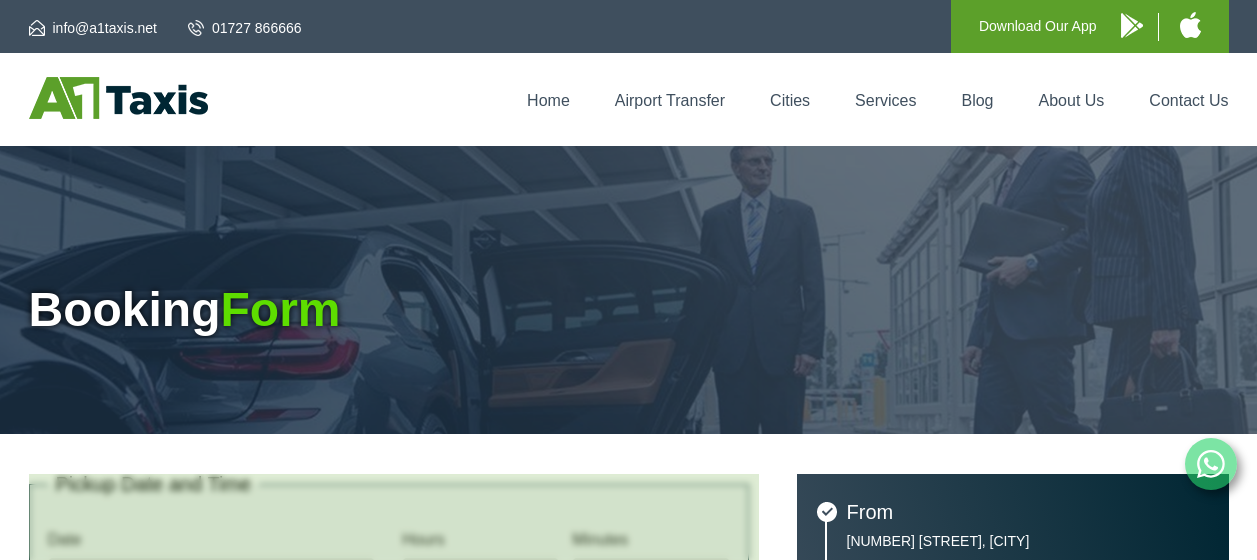 scroll, scrollTop: 0, scrollLeft: 0, axis: both 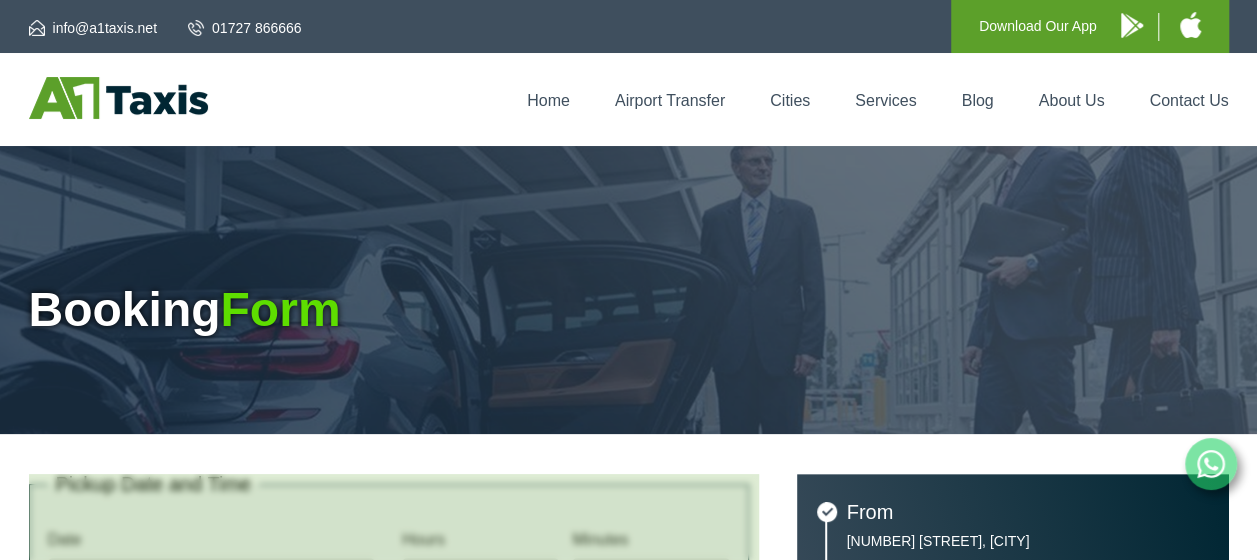 type on "**********" 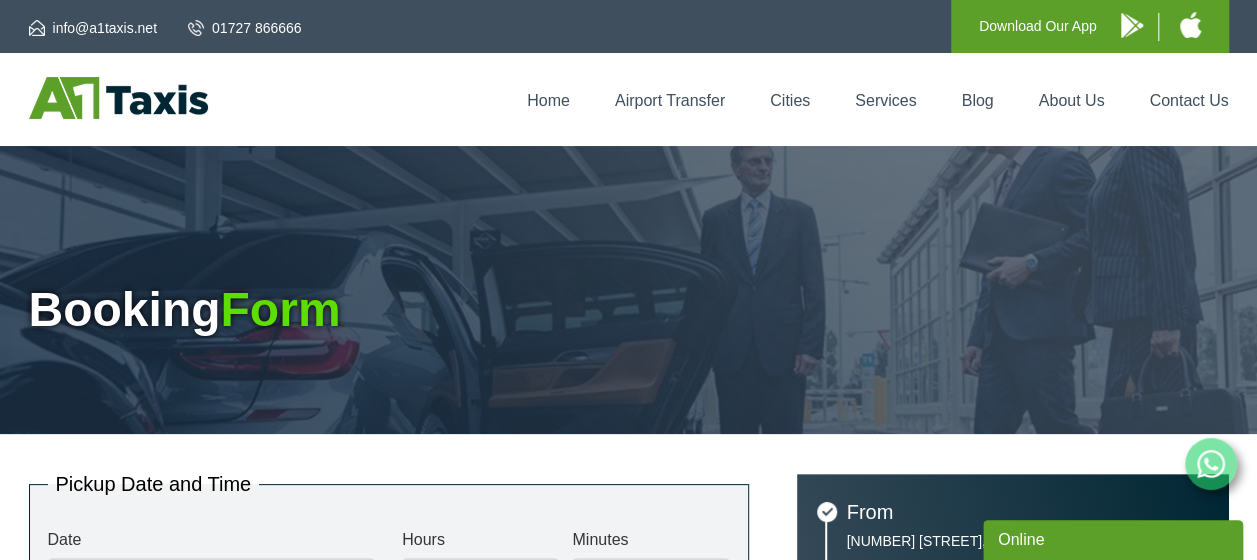 scroll, scrollTop: 0, scrollLeft: 0, axis: both 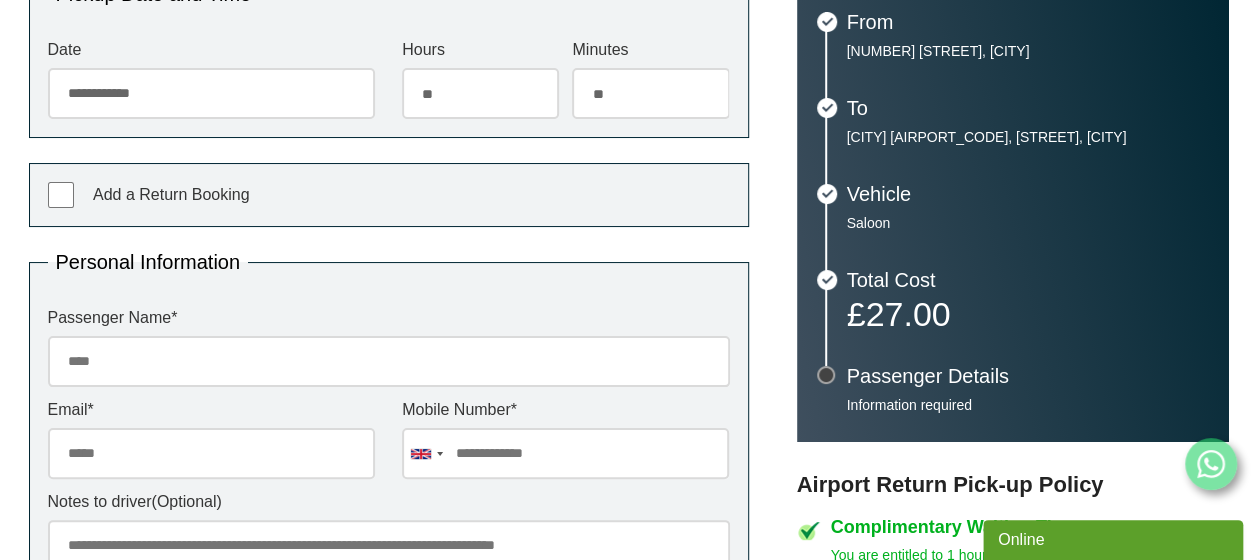click on "Passenger Name  *" at bounding box center (389, 361) 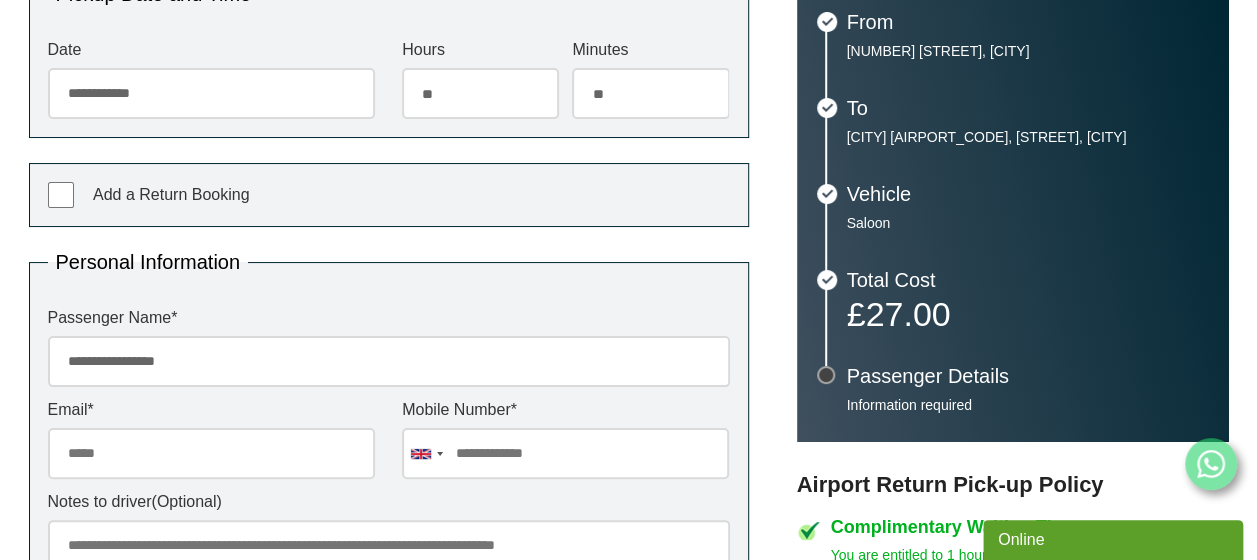 type on "**********" 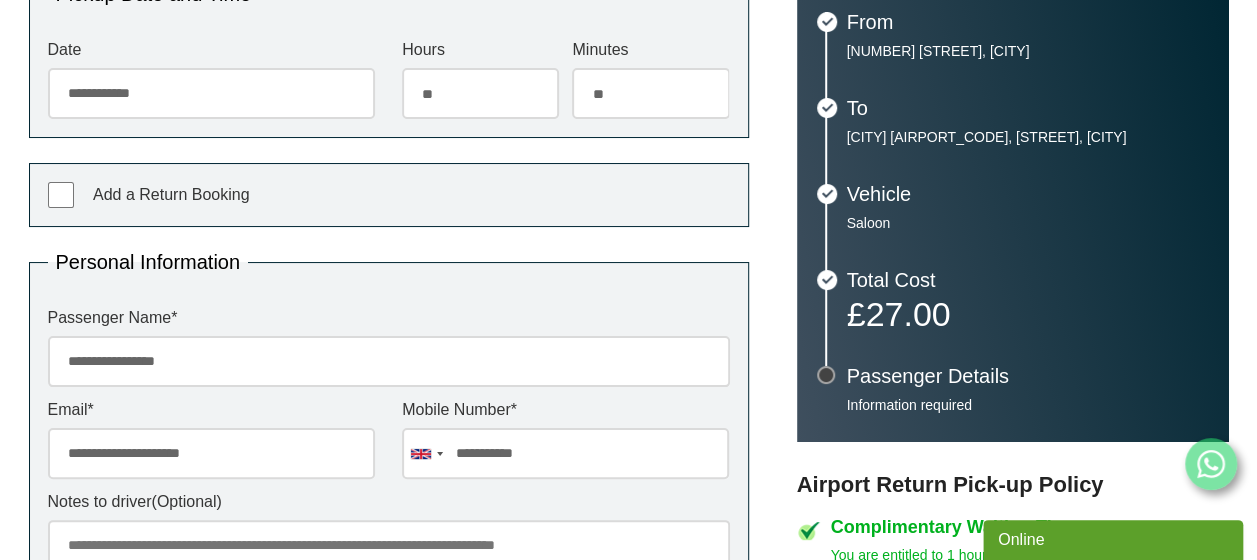 type on "**********" 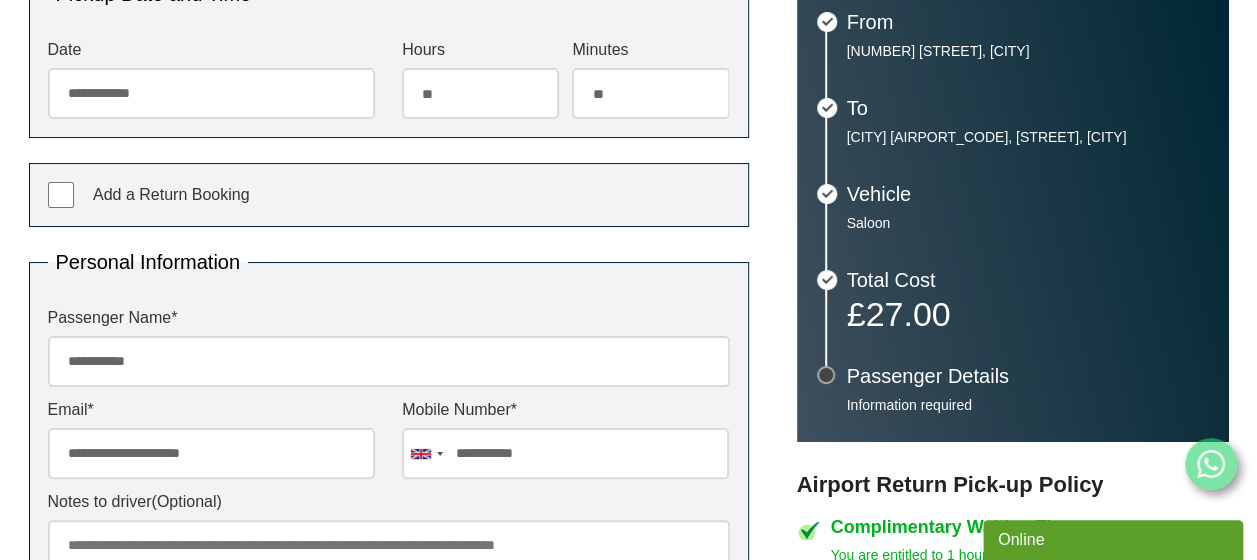 click on "Notes to driver  (Optional)" at bounding box center (389, 553) 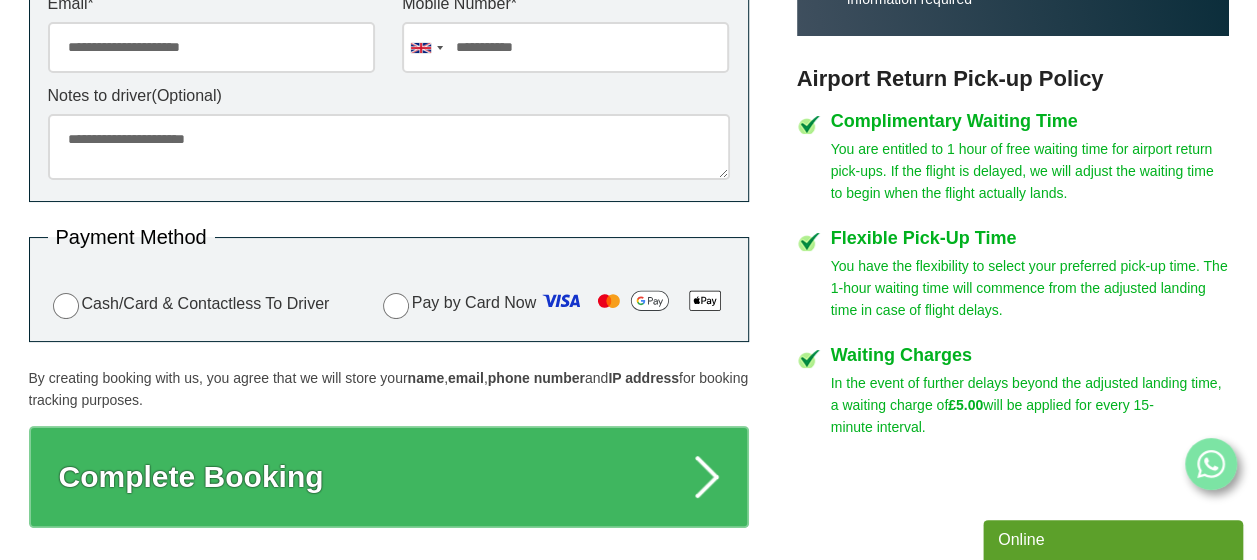 scroll, scrollTop: 916, scrollLeft: 0, axis: vertical 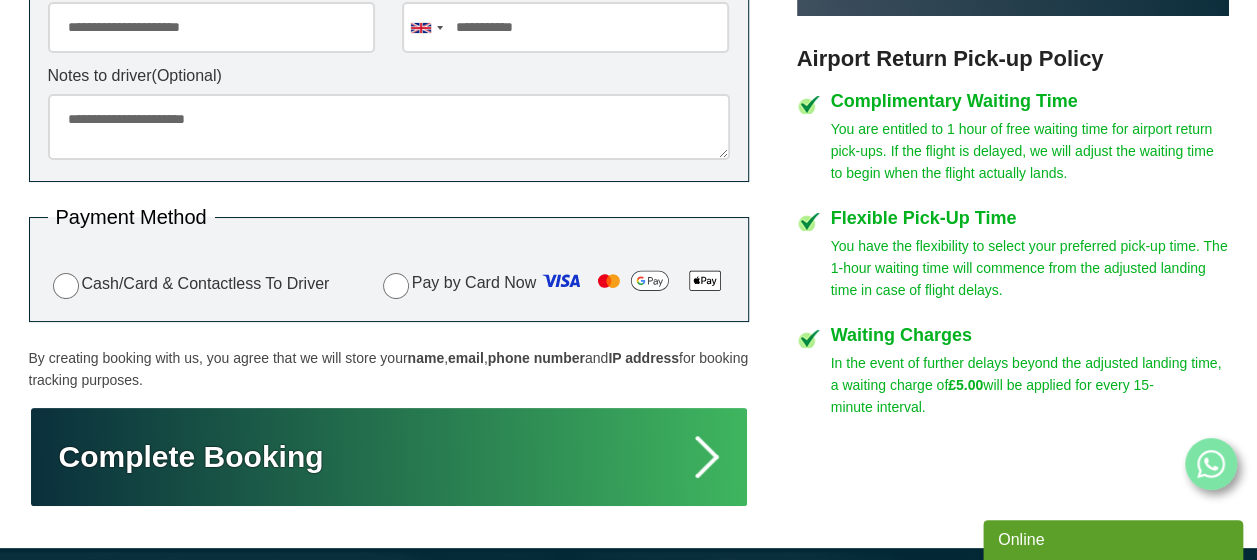 type on "**********" 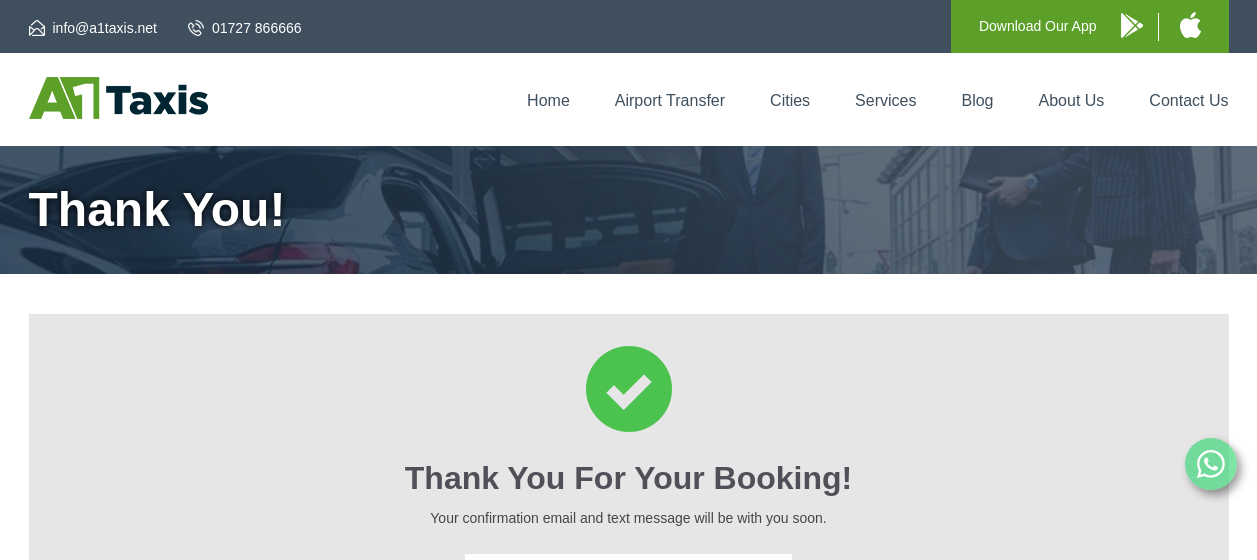 scroll, scrollTop: 0, scrollLeft: 0, axis: both 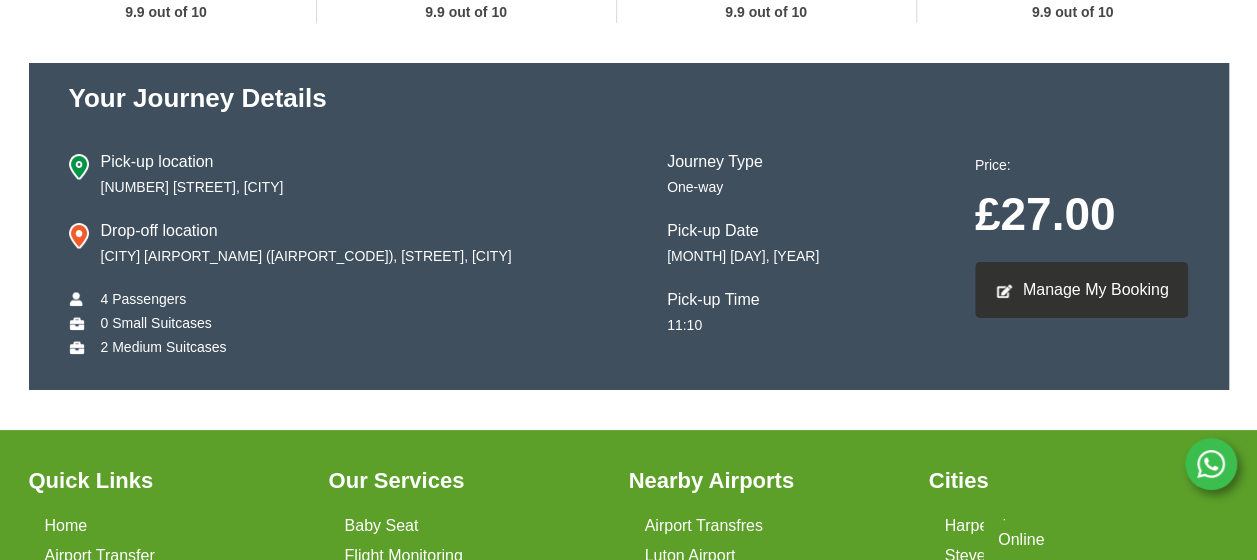 click on "Manage My Booking" at bounding box center (1082, 290) 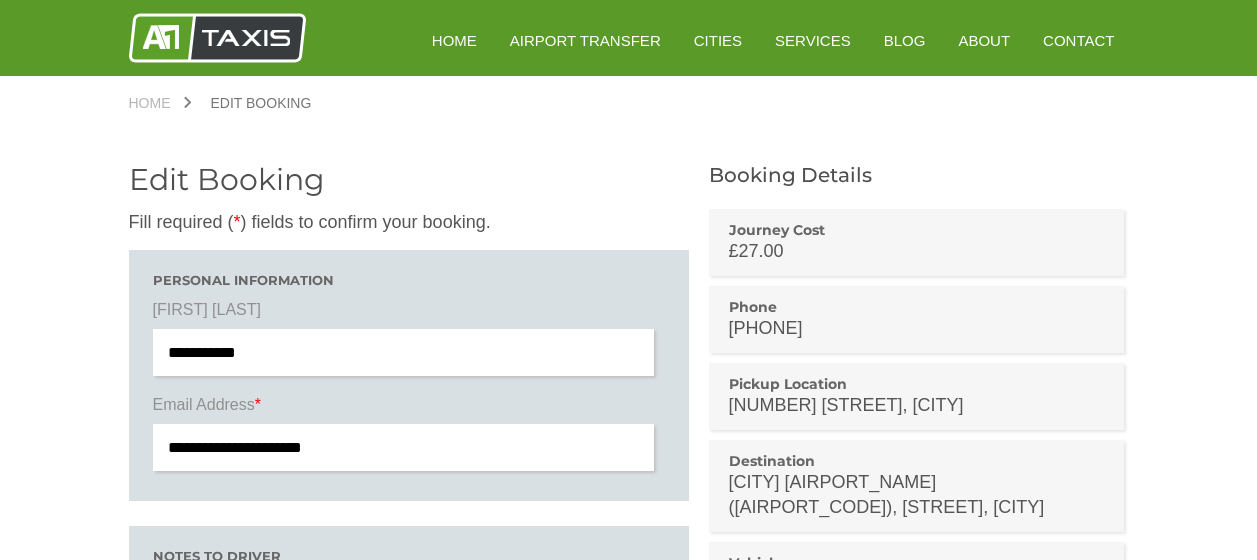 scroll, scrollTop: 0, scrollLeft: 0, axis: both 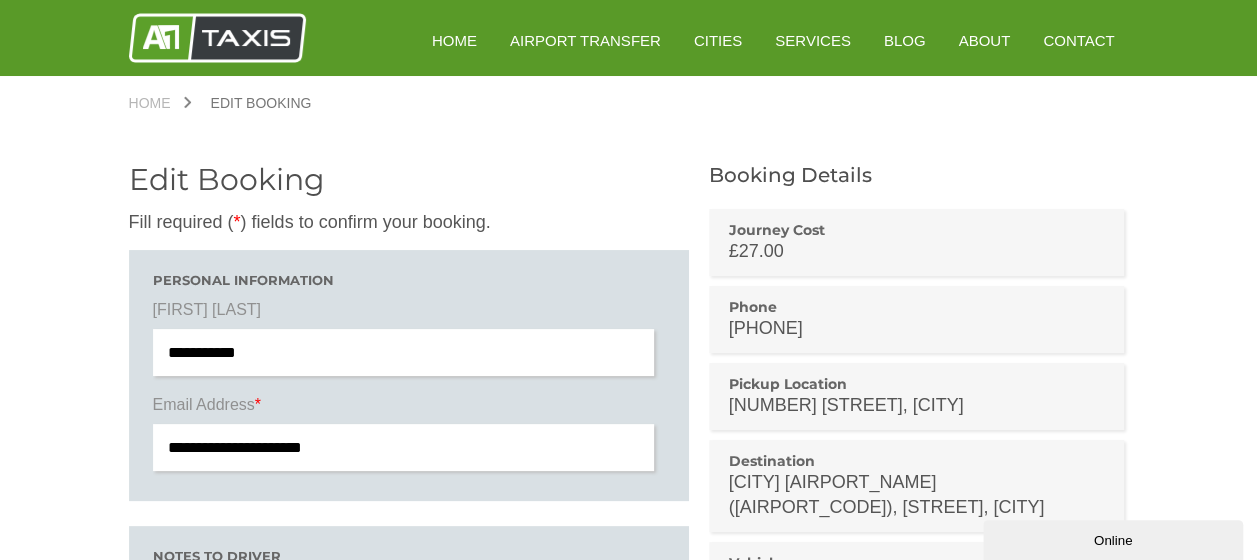 click on "**********" at bounding box center (628, 699) 